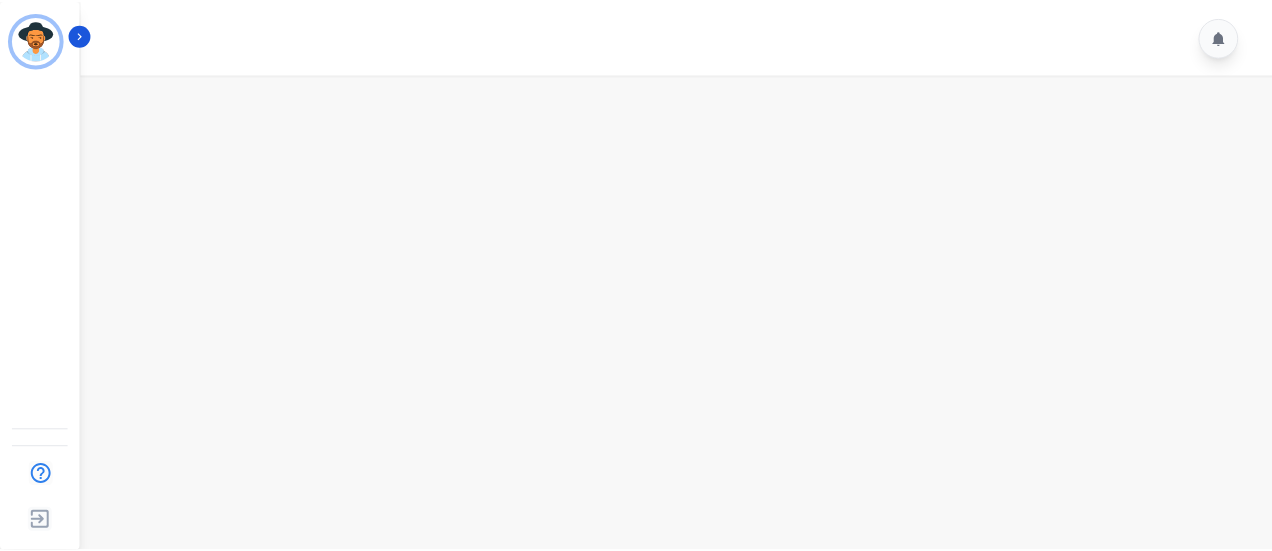 scroll, scrollTop: 0, scrollLeft: 0, axis: both 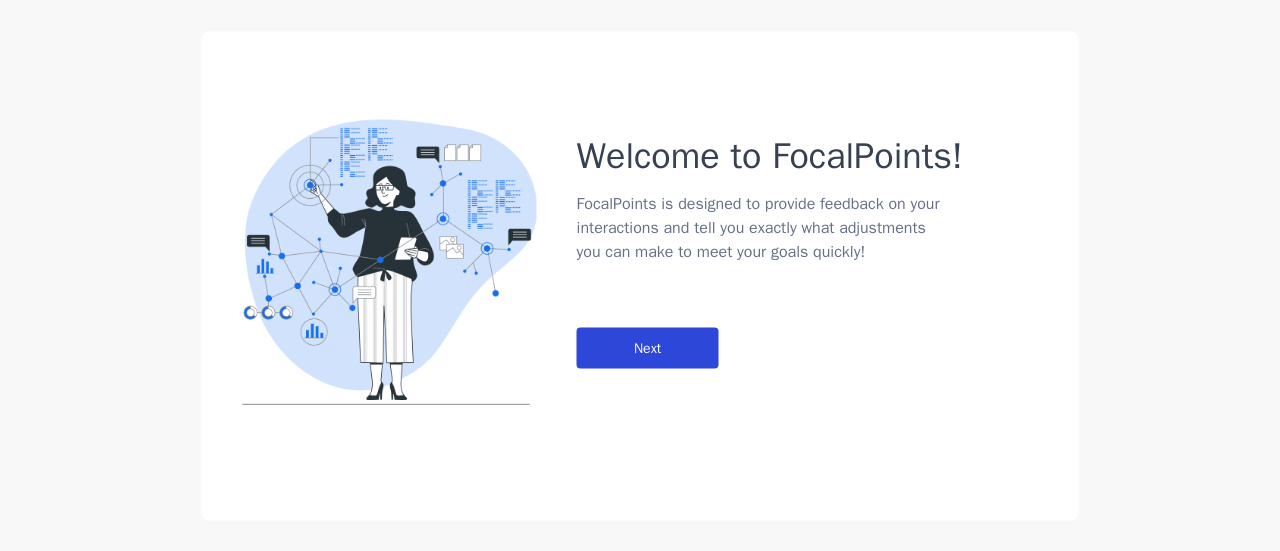 click on "Next" at bounding box center [648, 347] 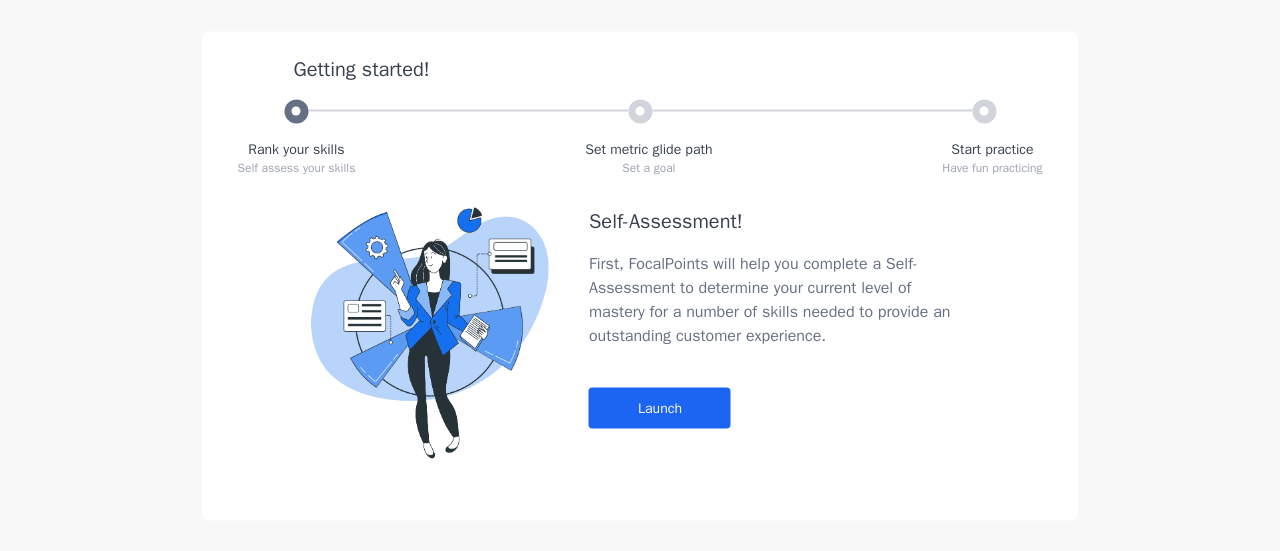 click on "Self-Assessment!   First, FocalPoints will help you complete a Self-Assessment to determine
your current level of mastery for a number of skills needed to provide an
outstanding customer experience.   Launch" at bounding box center (779, 332) 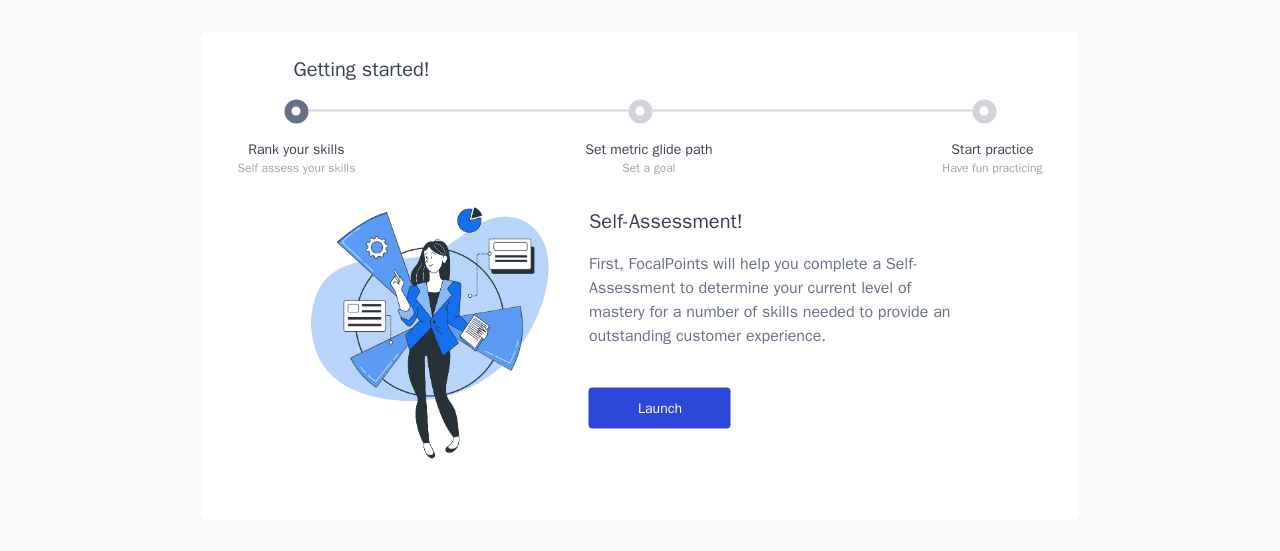 click on "Launch" at bounding box center [660, 407] 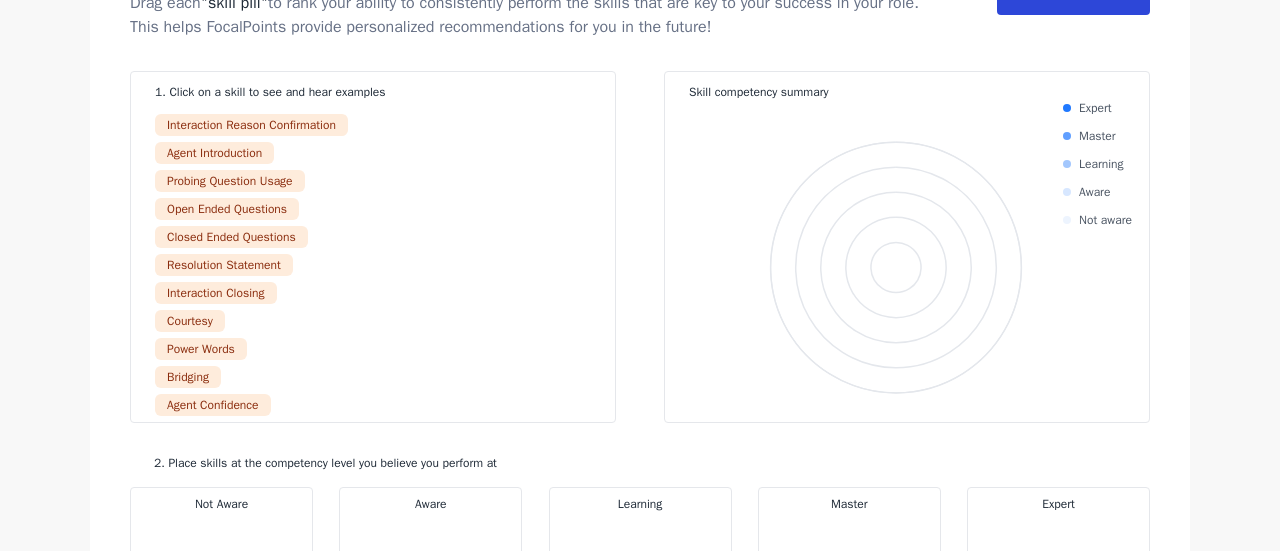 click on "Done" at bounding box center (1073, -6) 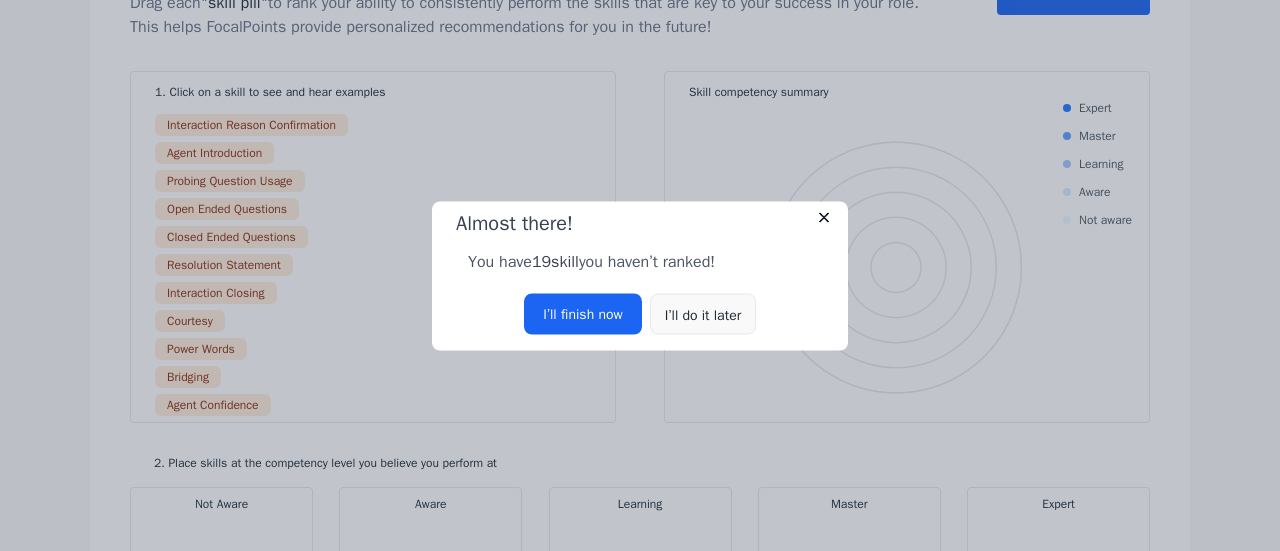 click on "I’ll do it later" at bounding box center (703, 313) 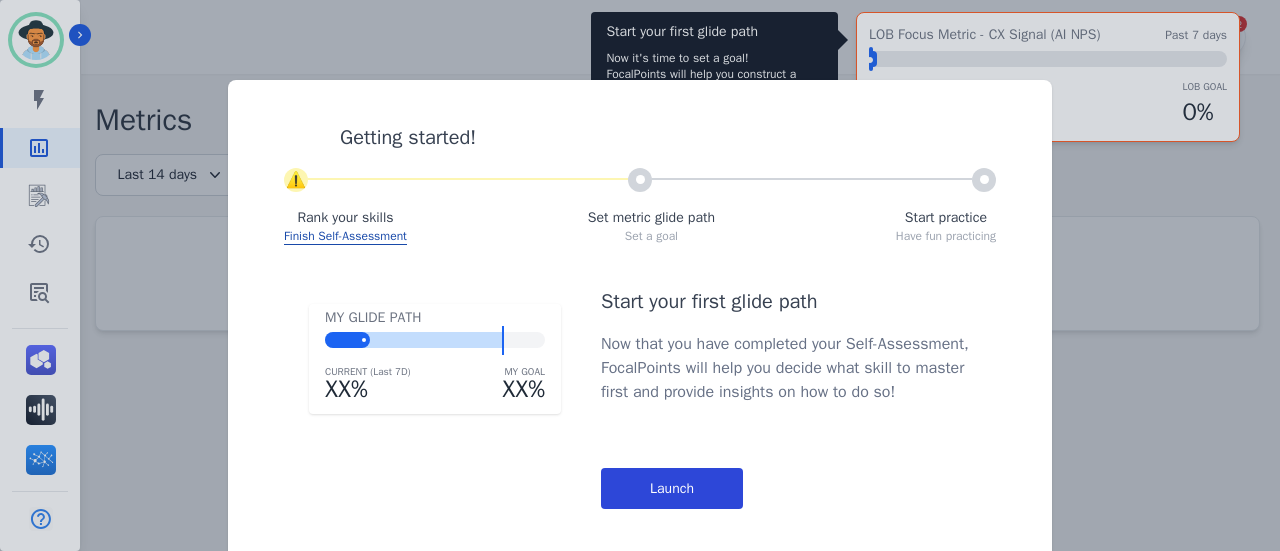 click on "Launch" at bounding box center [672, 488] 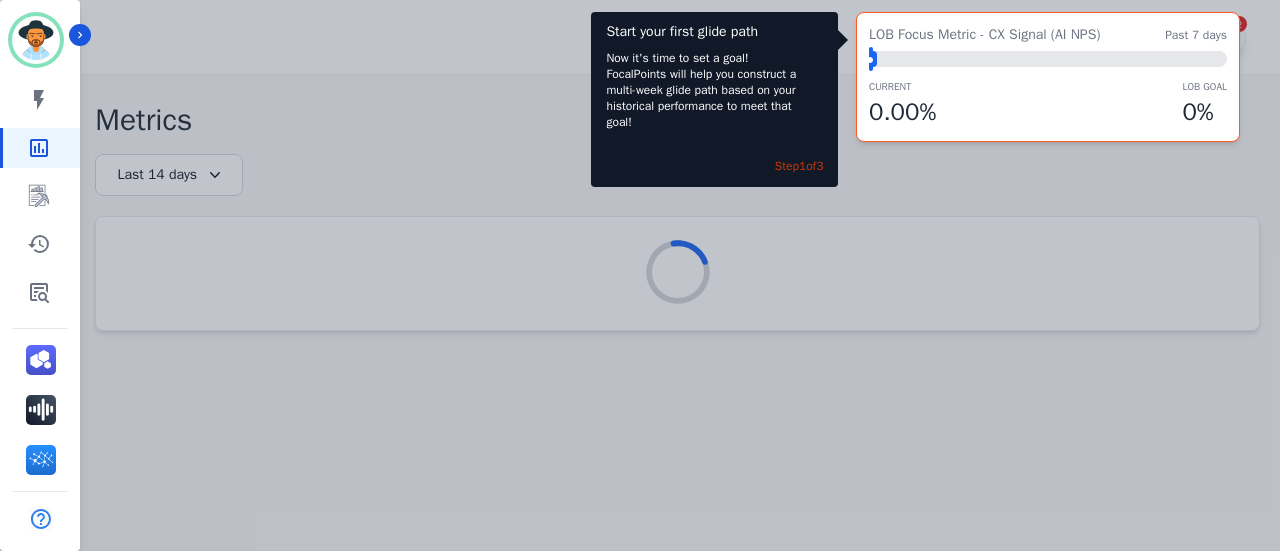 click on "Start your first glide path   Now it's time to set a goal! FocalPoints will help you construct
a multi-week glide path based on your historical performance to
meet that goal!       Step  1  of  3" at bounding box center [714, 99] 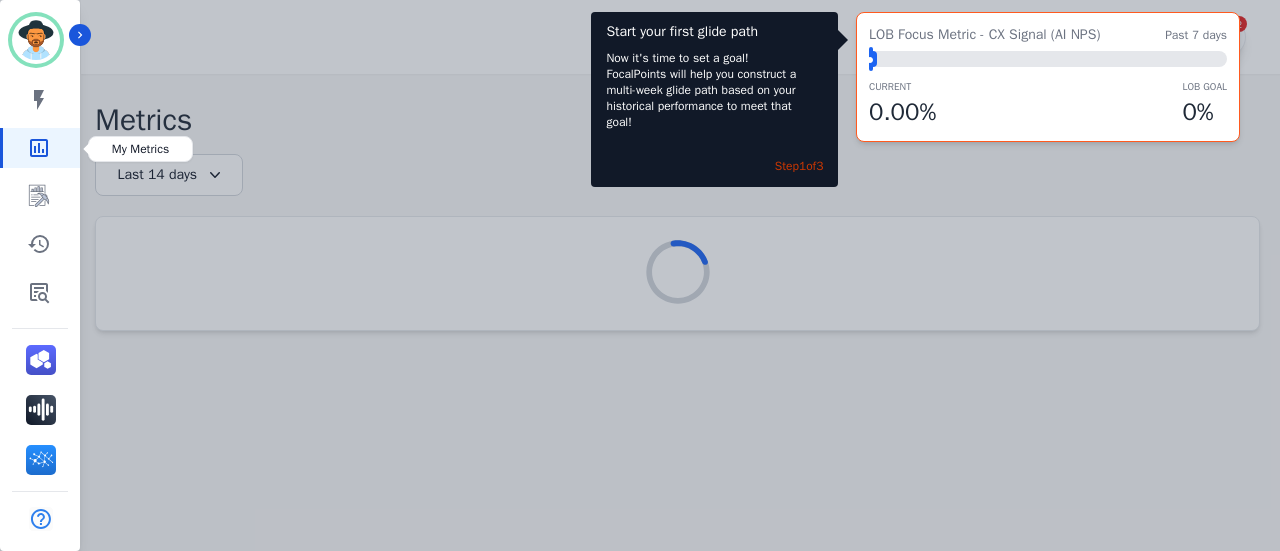 click at bounding box center (41, 148) 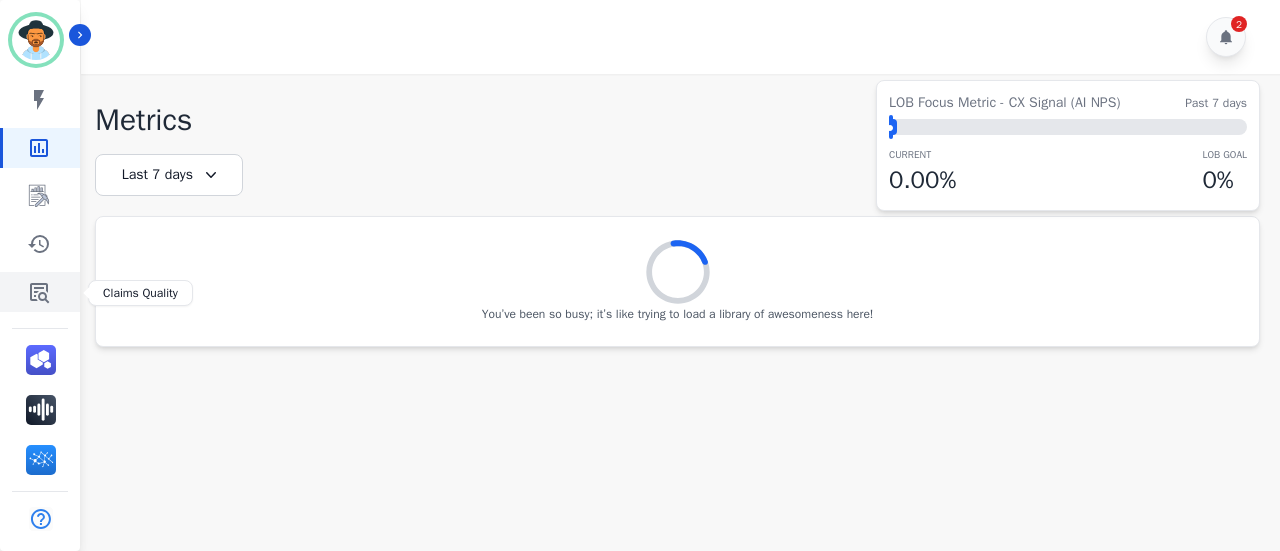 click 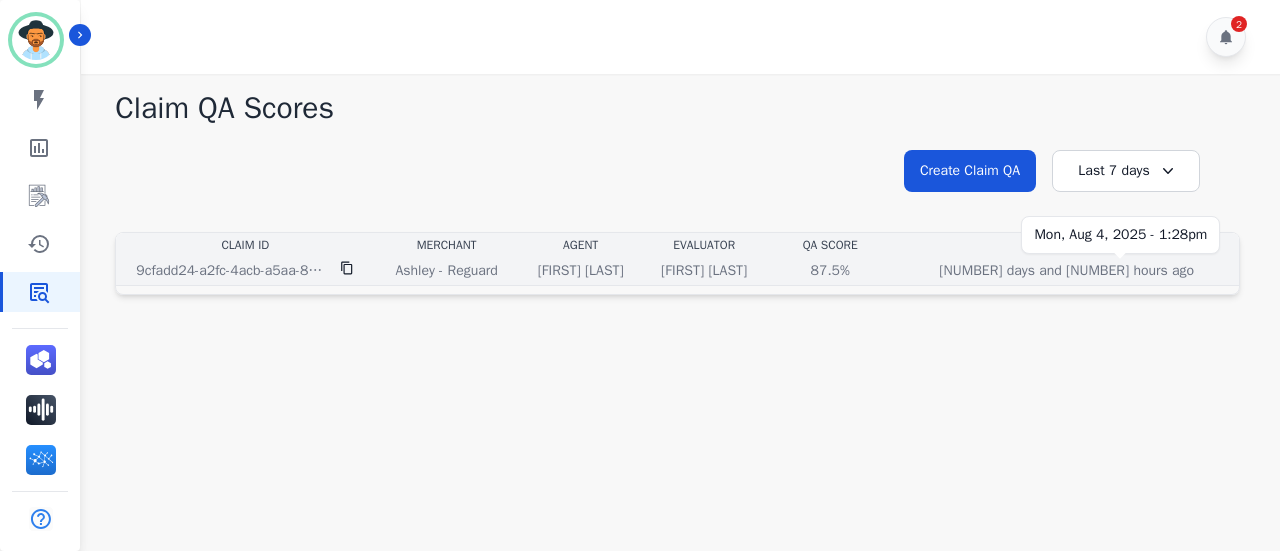 click on "[NUMBER] days and [NUMBER] hours ago" at bounding box center (1066, 271) 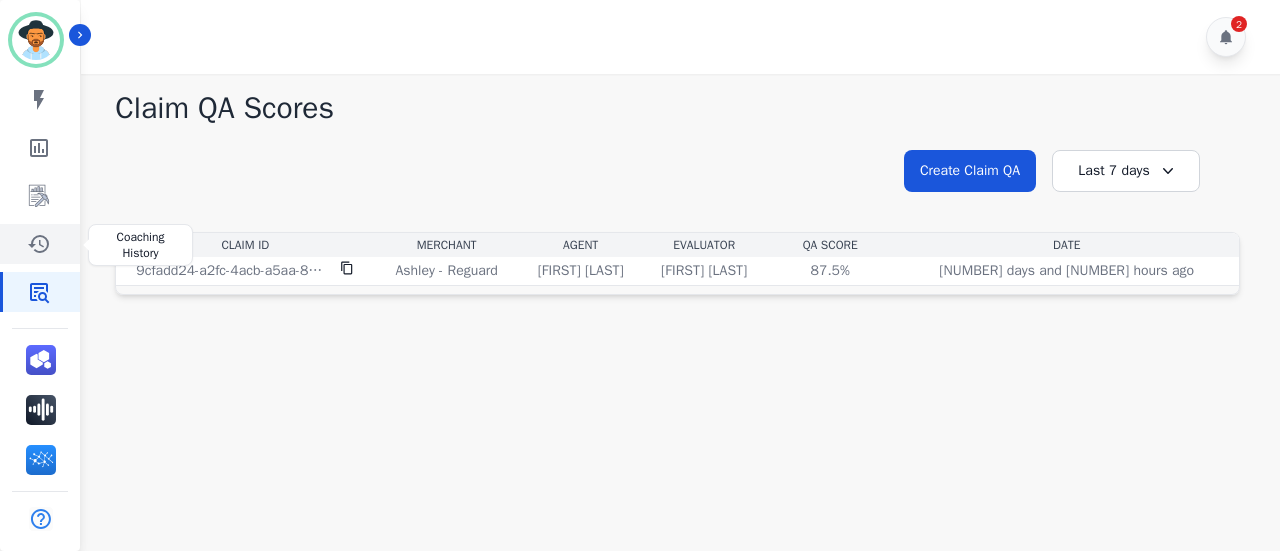 click at bounding box center [41, 244] 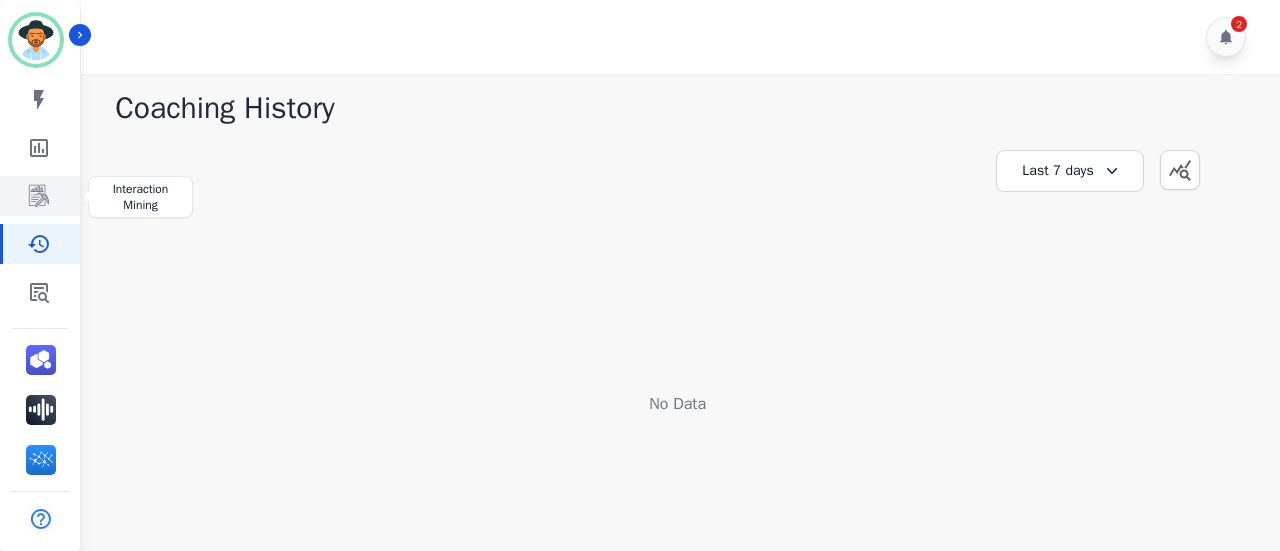 click 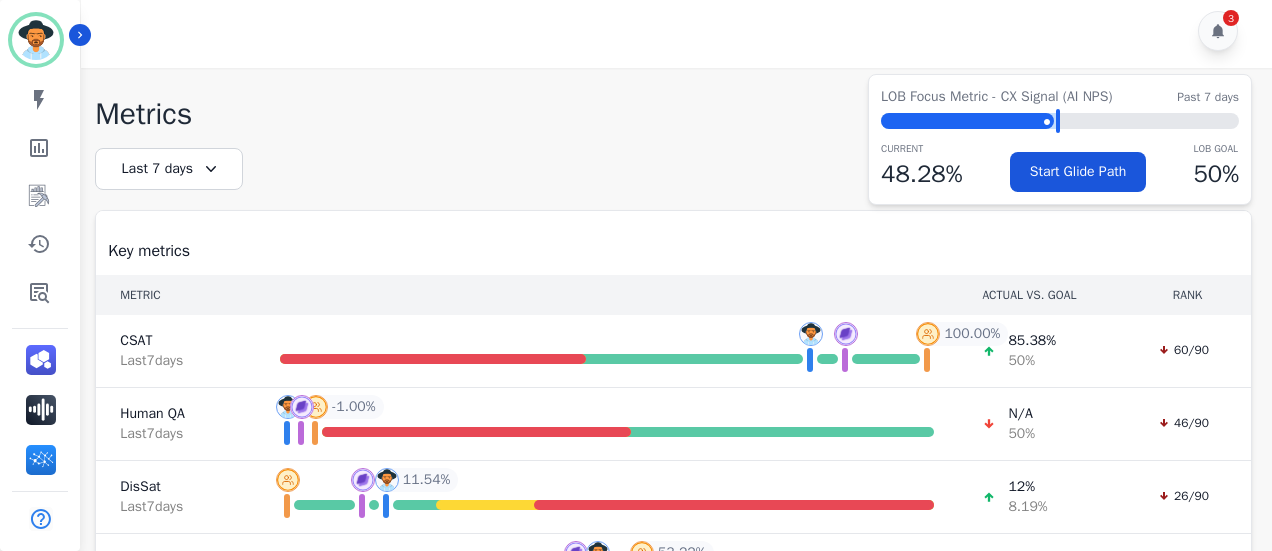 scroll, scrollTop: 0, scrollLeft: 0, axis: both 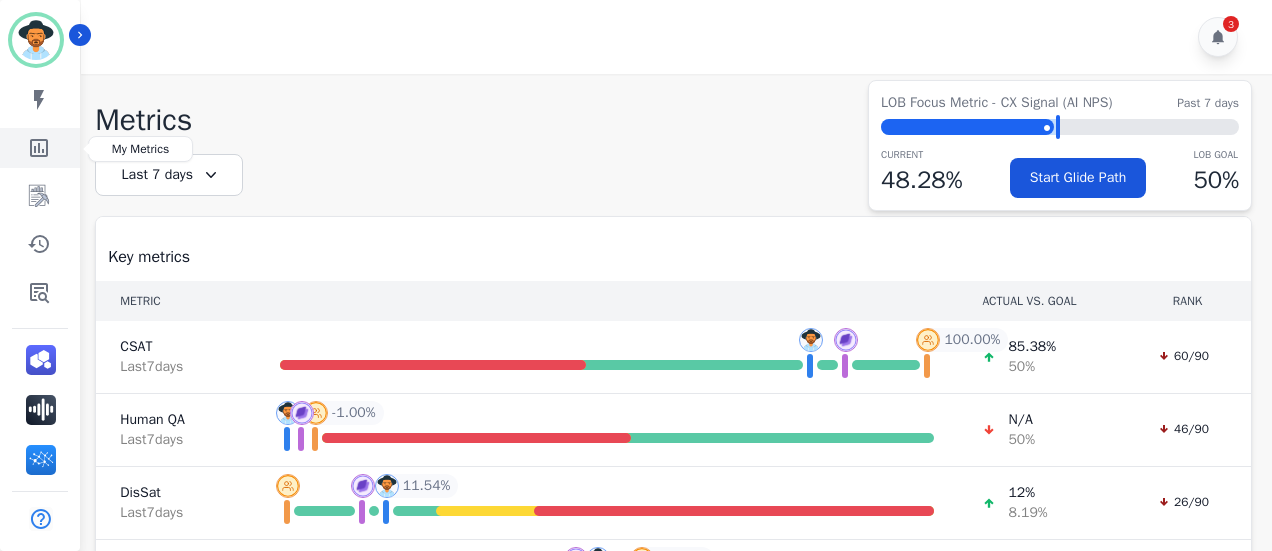 click at bounding box center (41, 148) 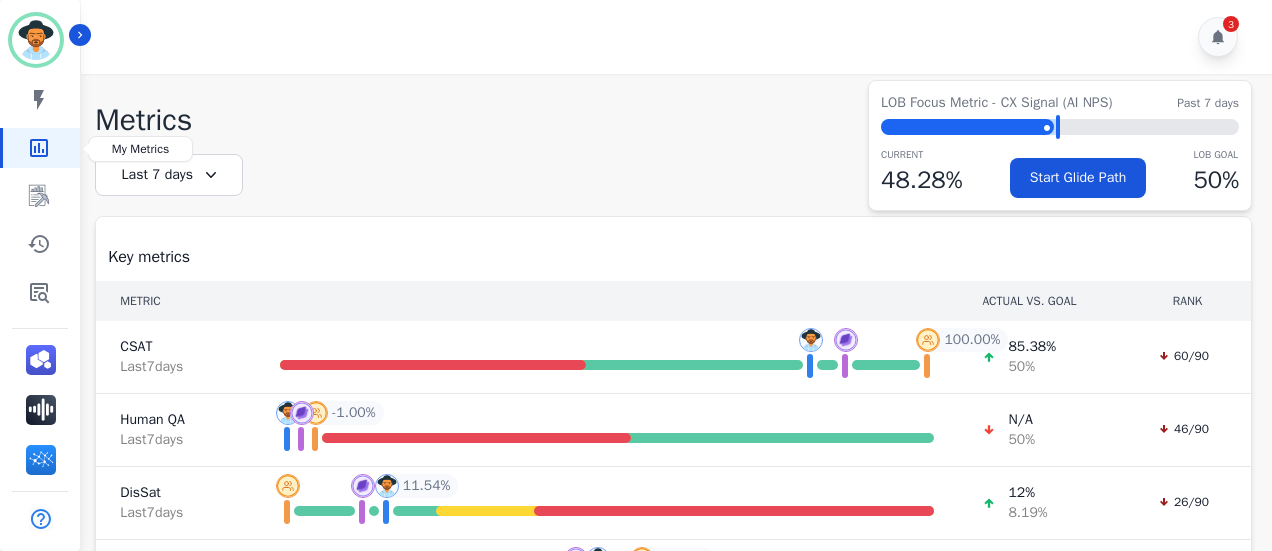 click 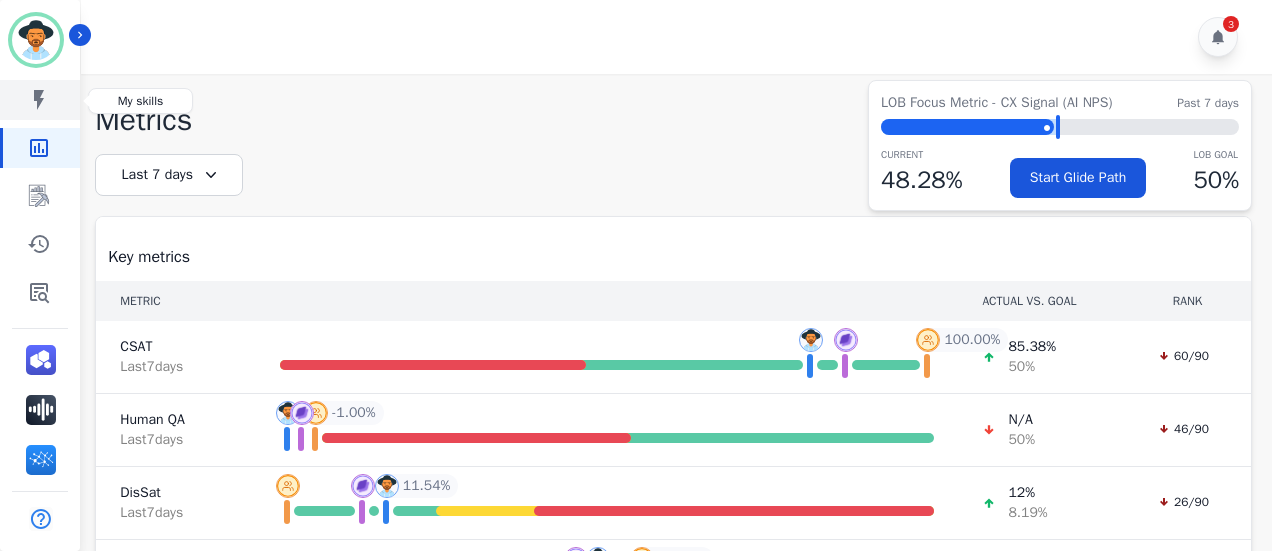 click at bounding box center (41, 100) 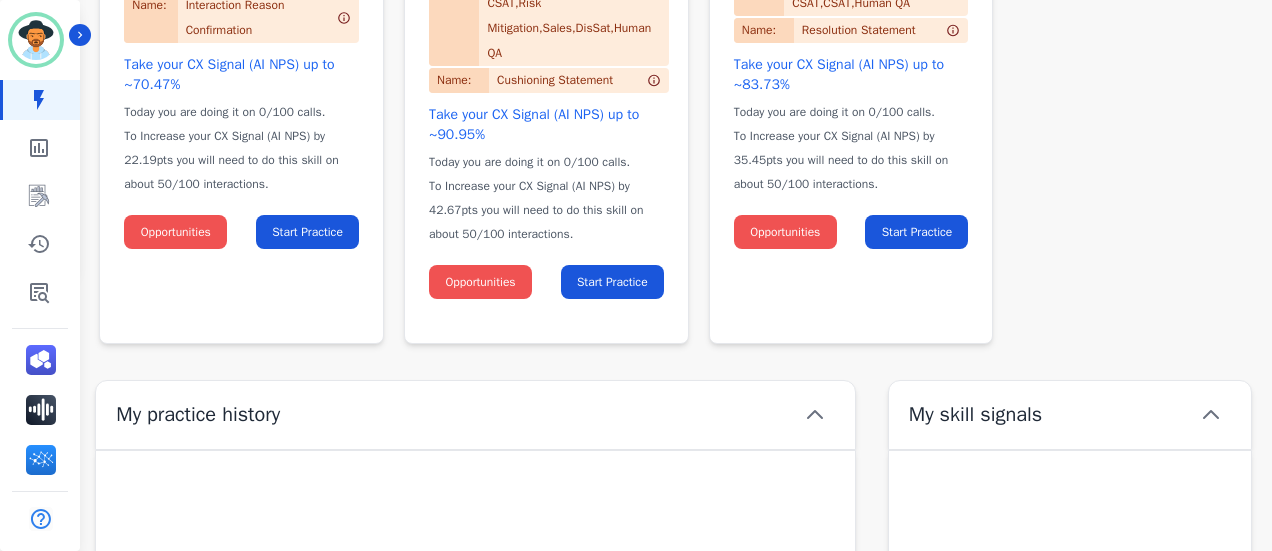 scroll, scrollTop: 100, scrollLeft: 0, axis: vertical 